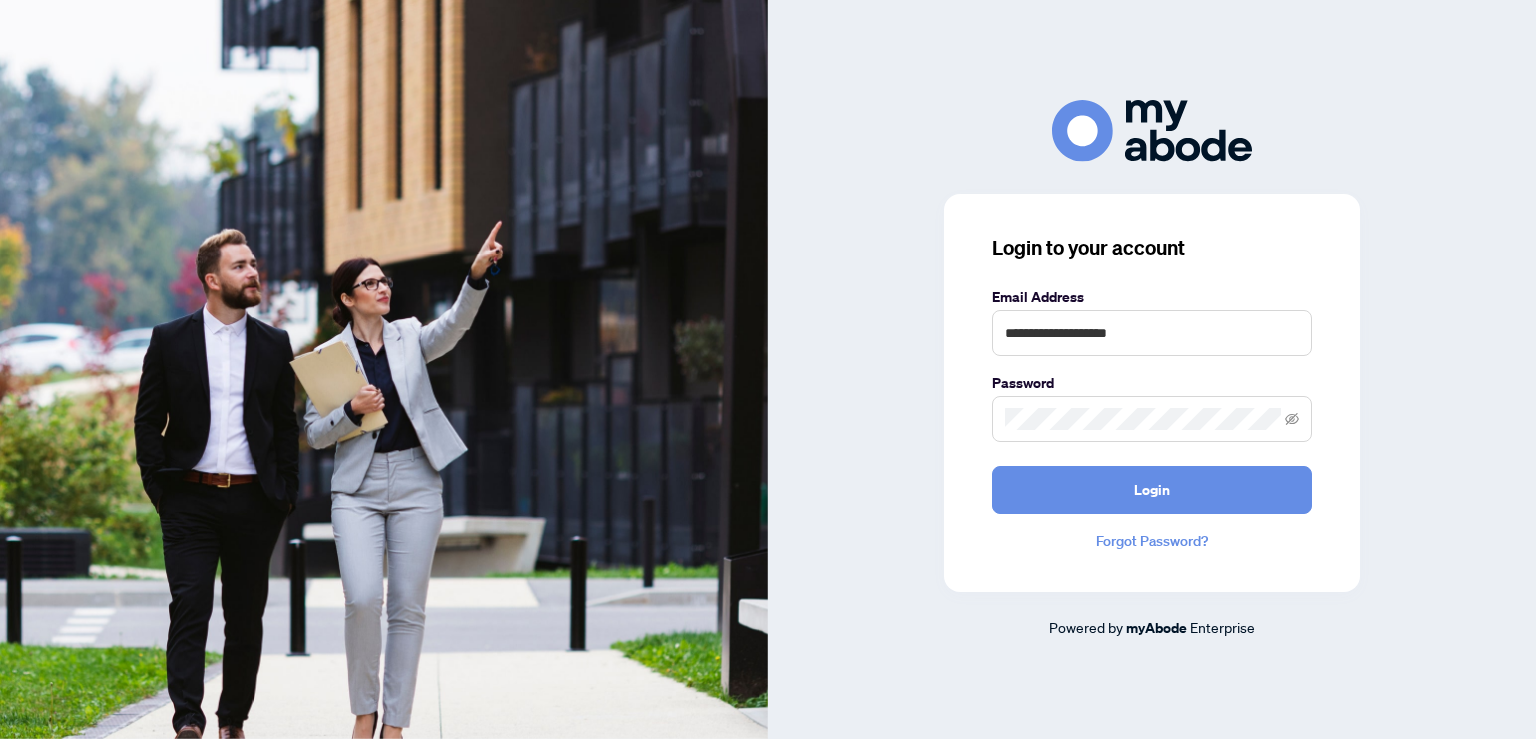scroll, scrollTop: 0, scrollLeft: 0, axis: both 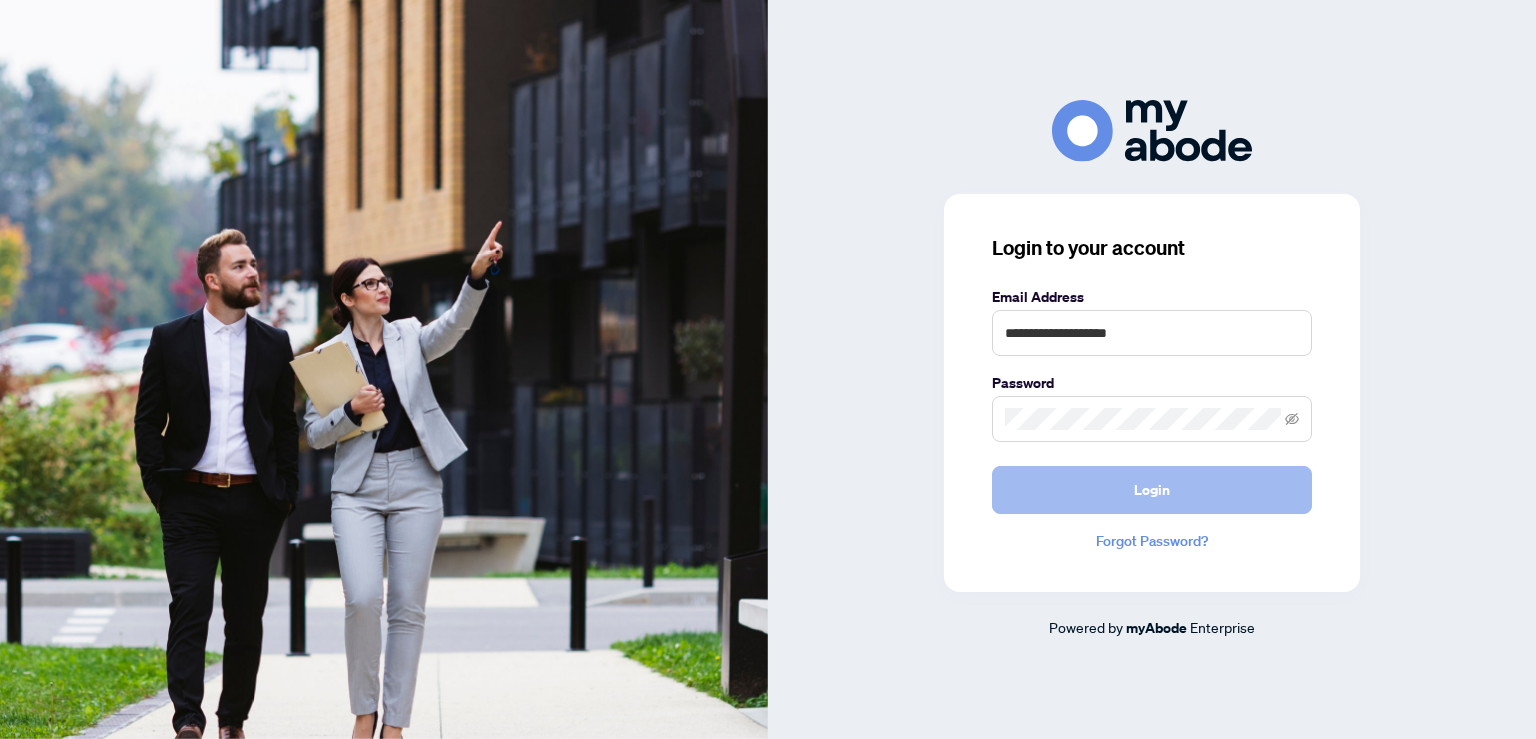 click on "Login" at bounding box center (1152, 490) 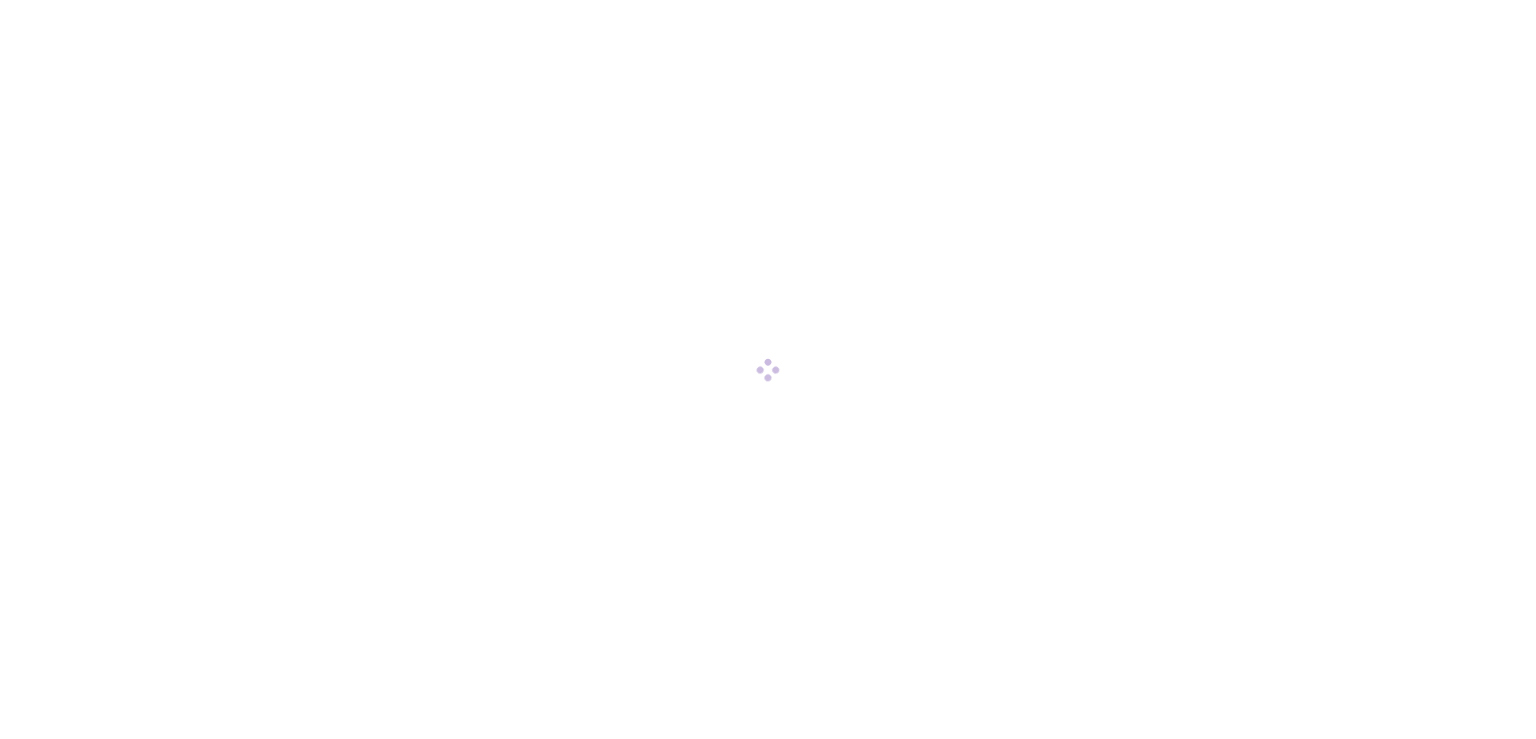 scroll, scrollTop: 0, scrollLeft: 0, axis: both 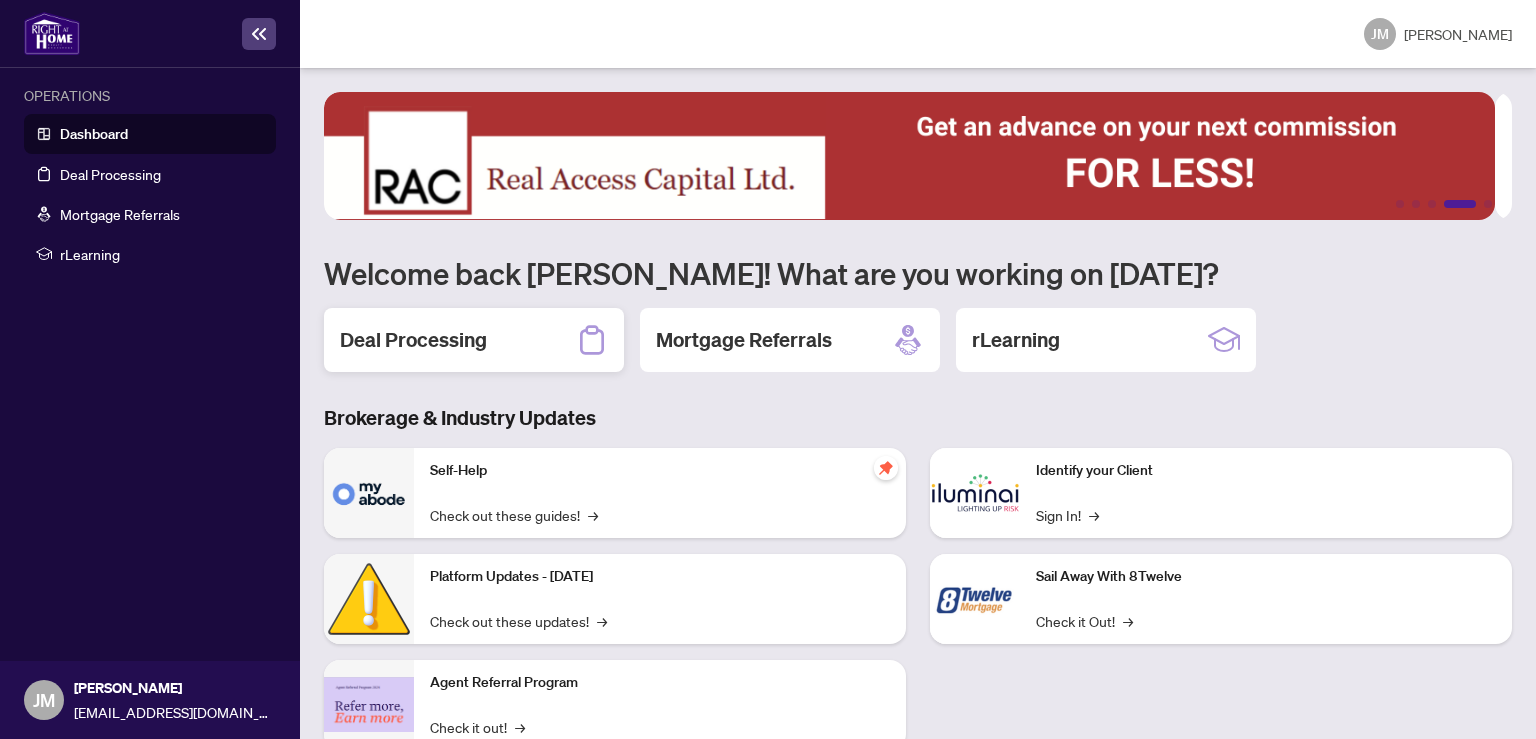 click on "Deal Processing" at bounding box center (474, 340) 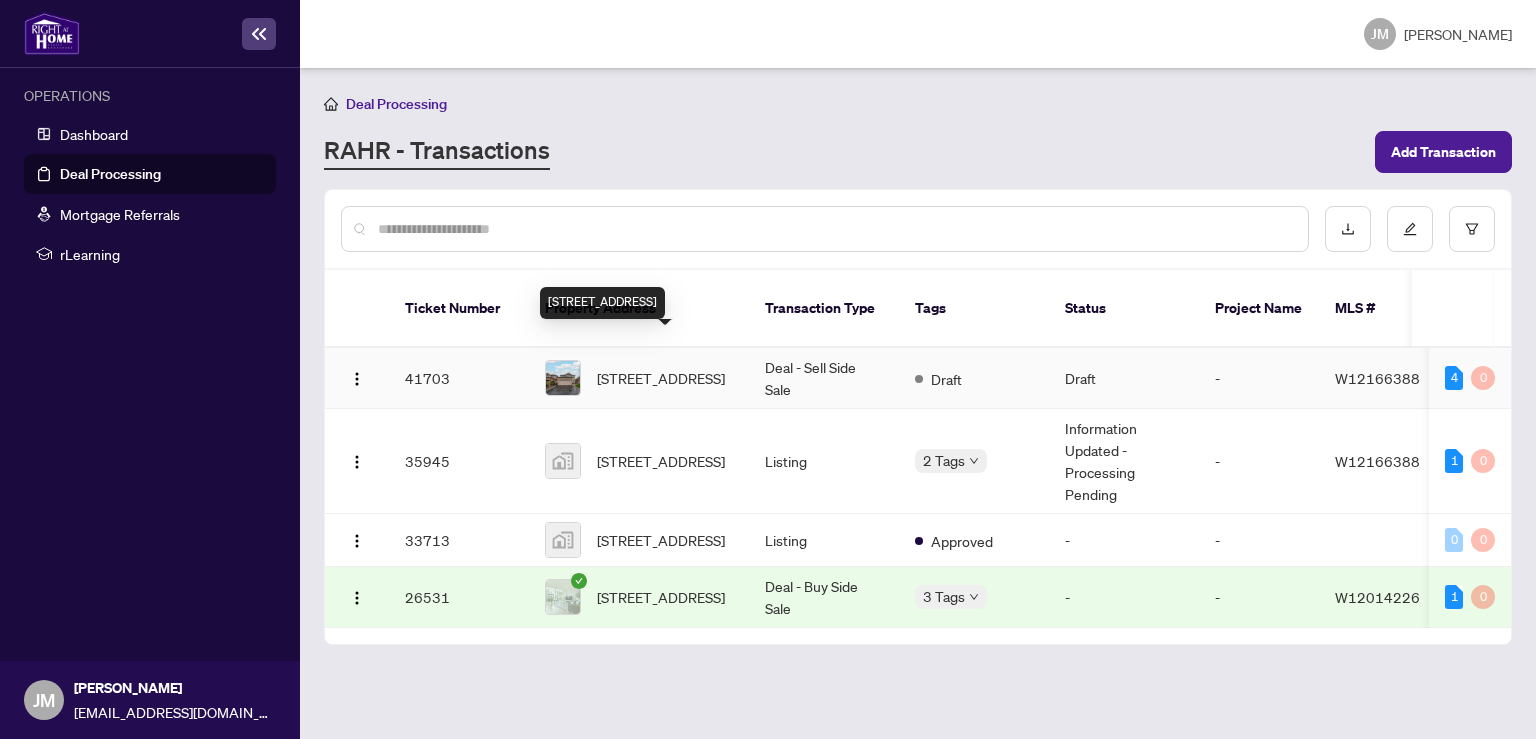 click on "[STREET_ADDRESS]" at bounding box center [661, 378] 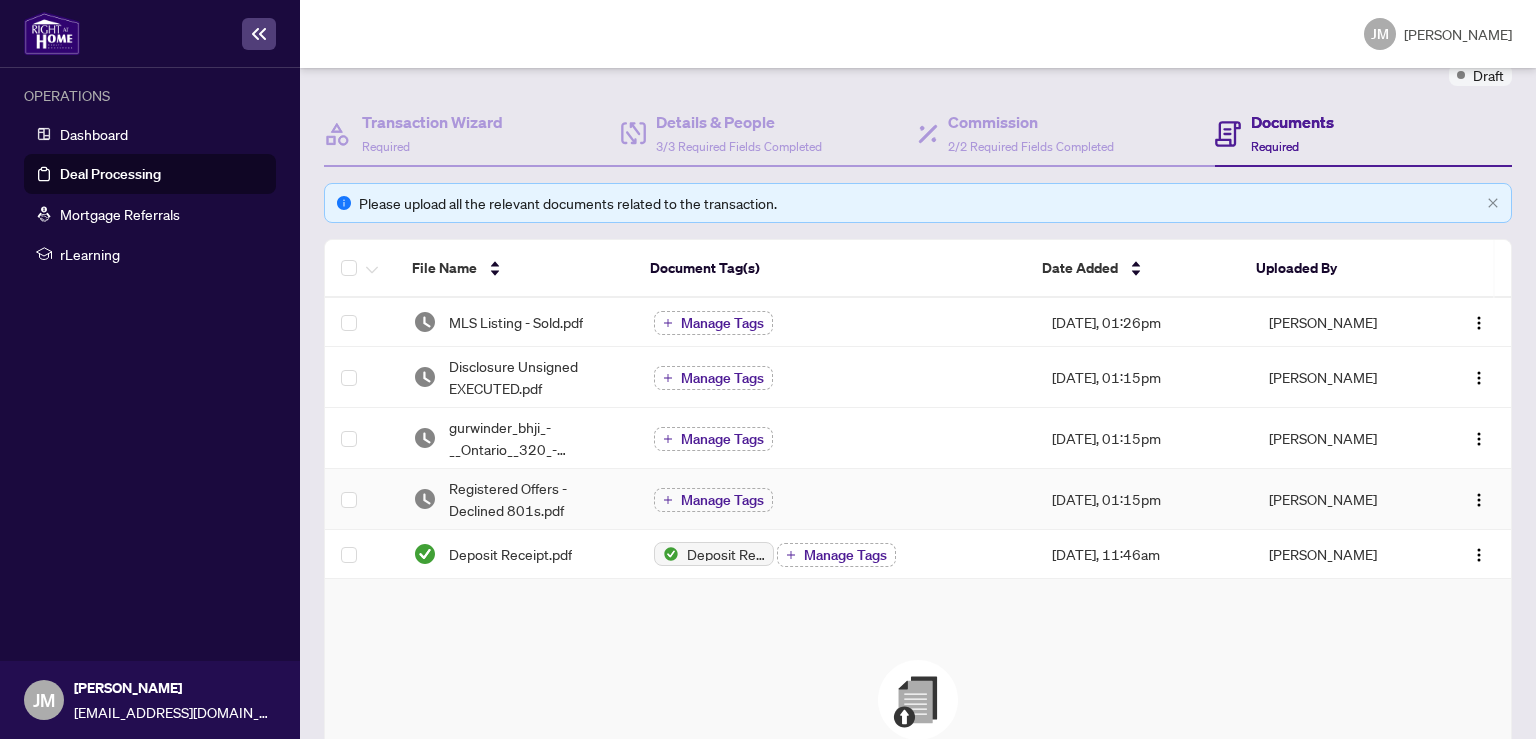scroll, scrollTop: 172, scrollLeft: 0, axis: vertical 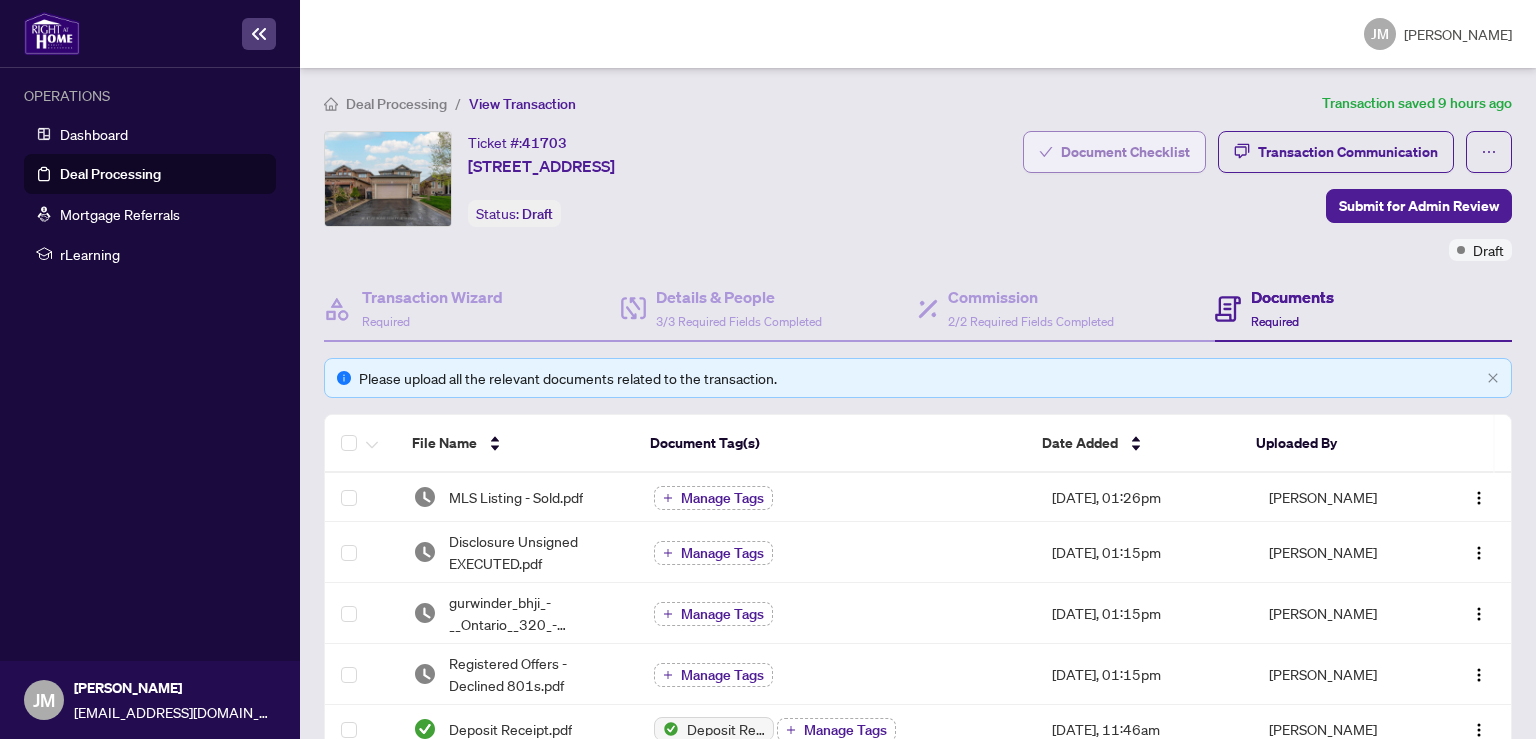 click on "Document Checklist" at bounding box center [1125, 152] 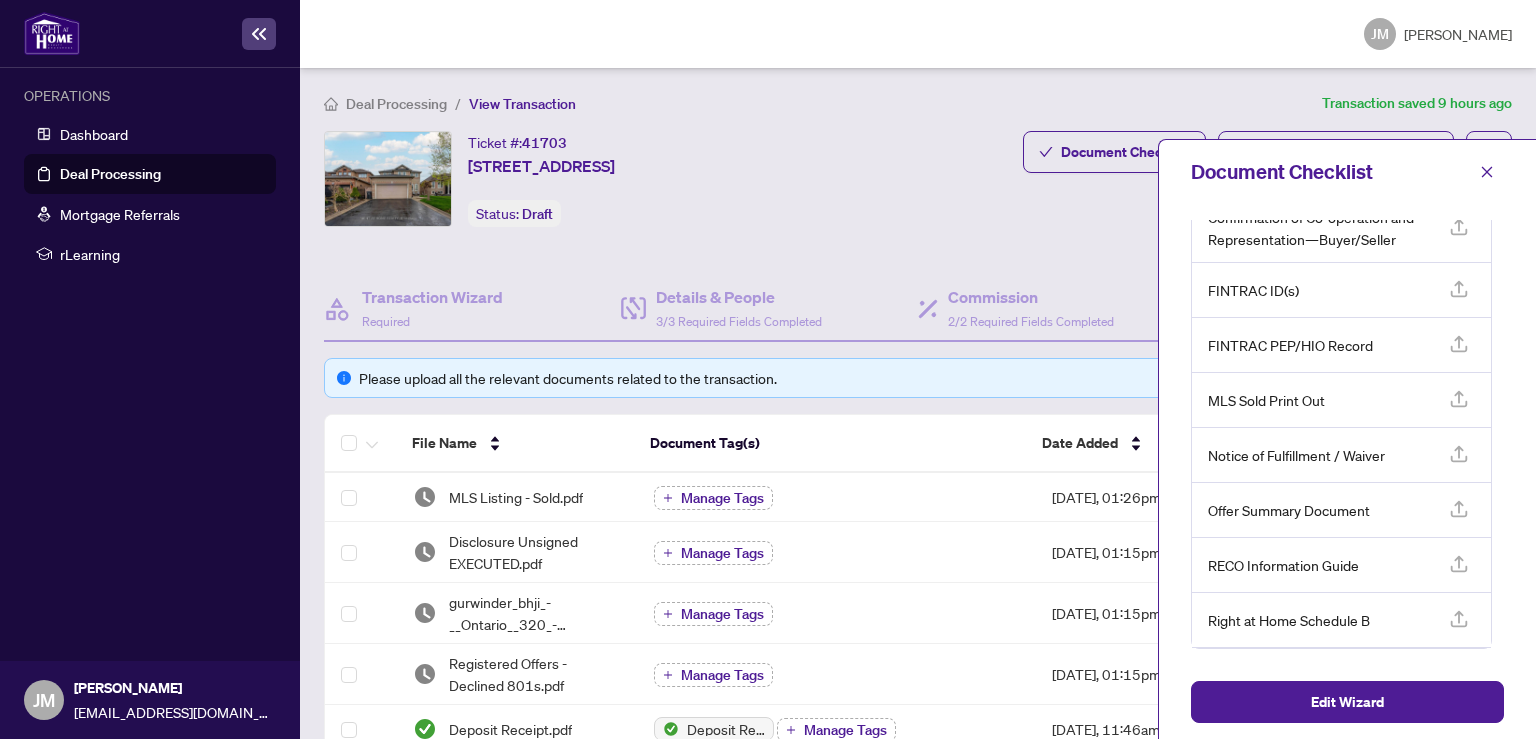 scroll, scrollTop: 94, scrollLeft: 0, axis: vertical 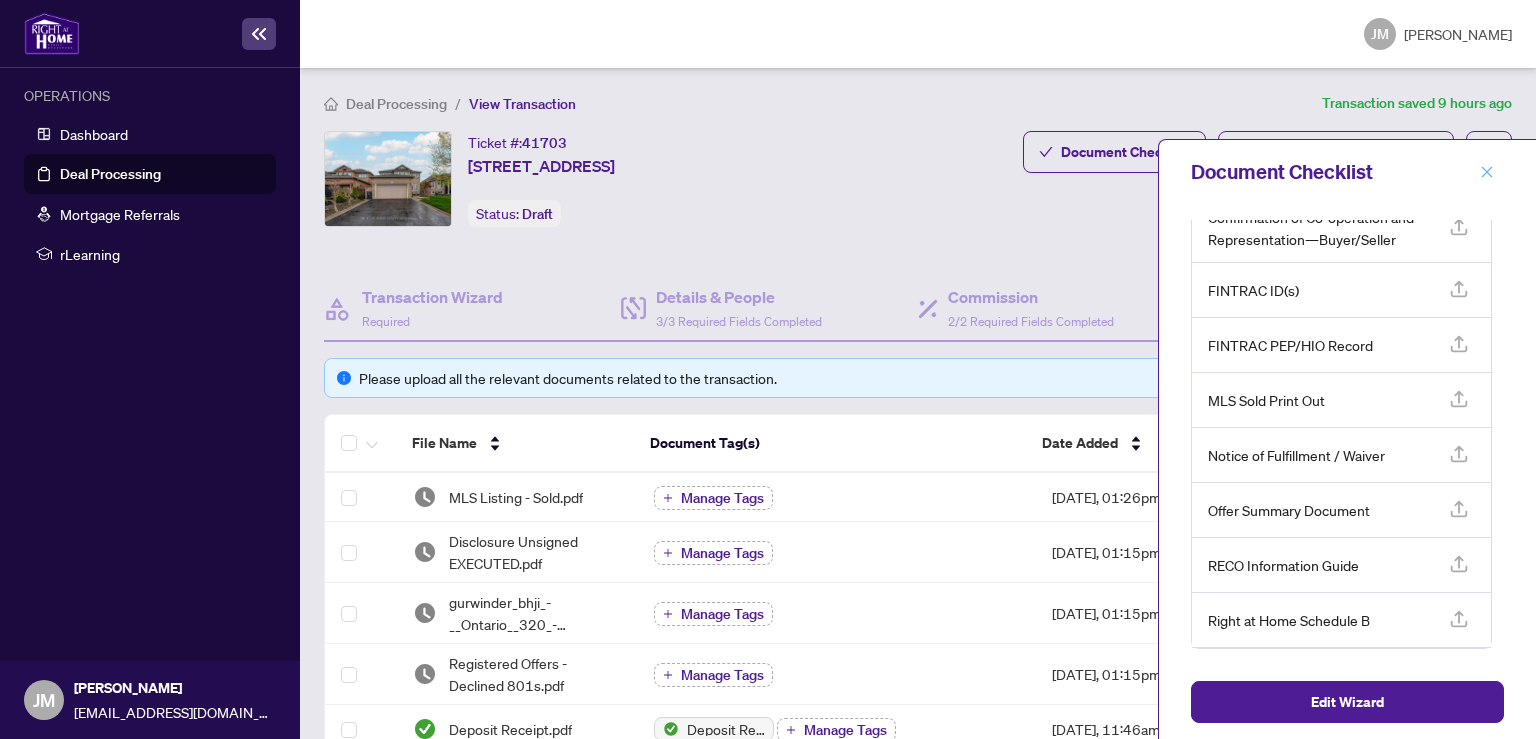 click 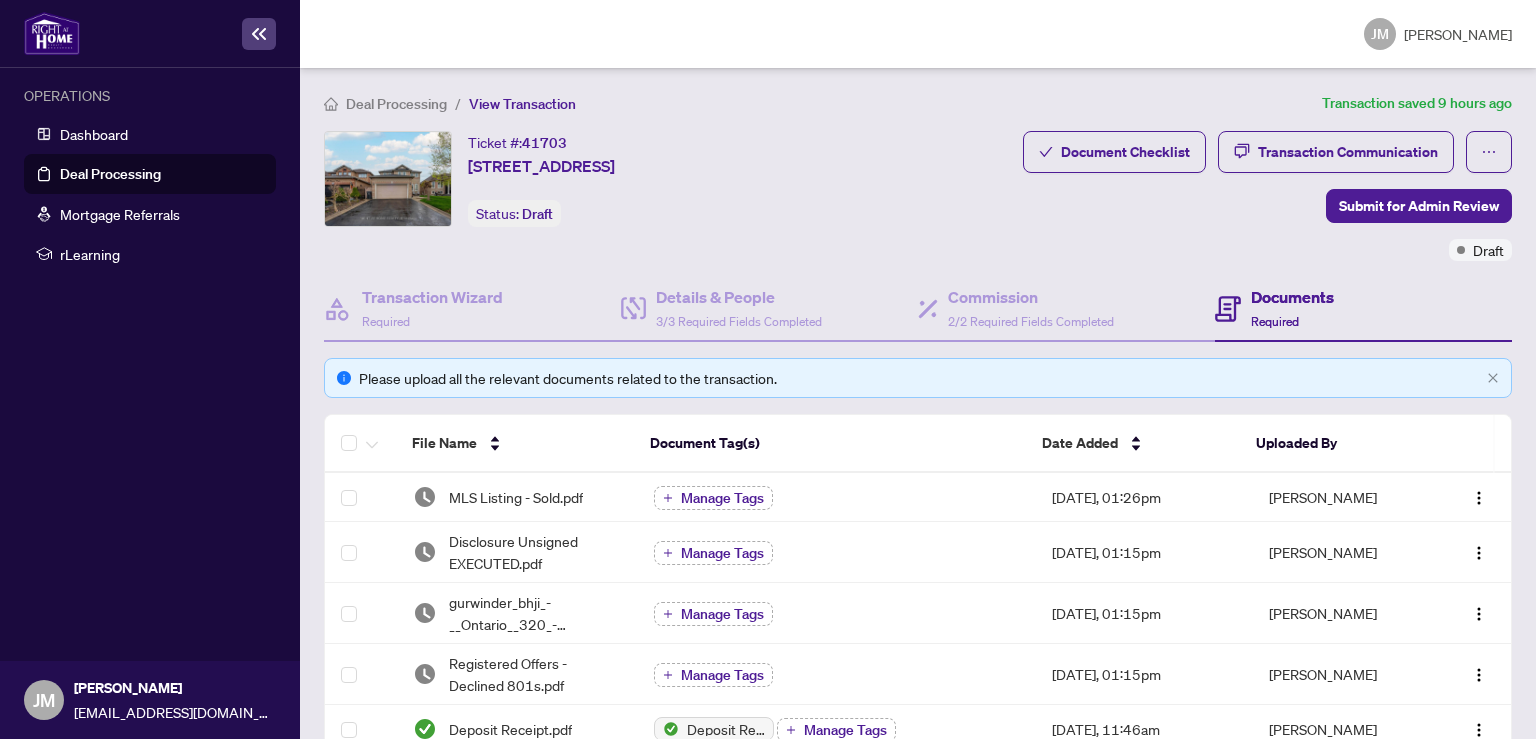 scroll, scrollTop: 0, scrollLeft: 0, axis: both 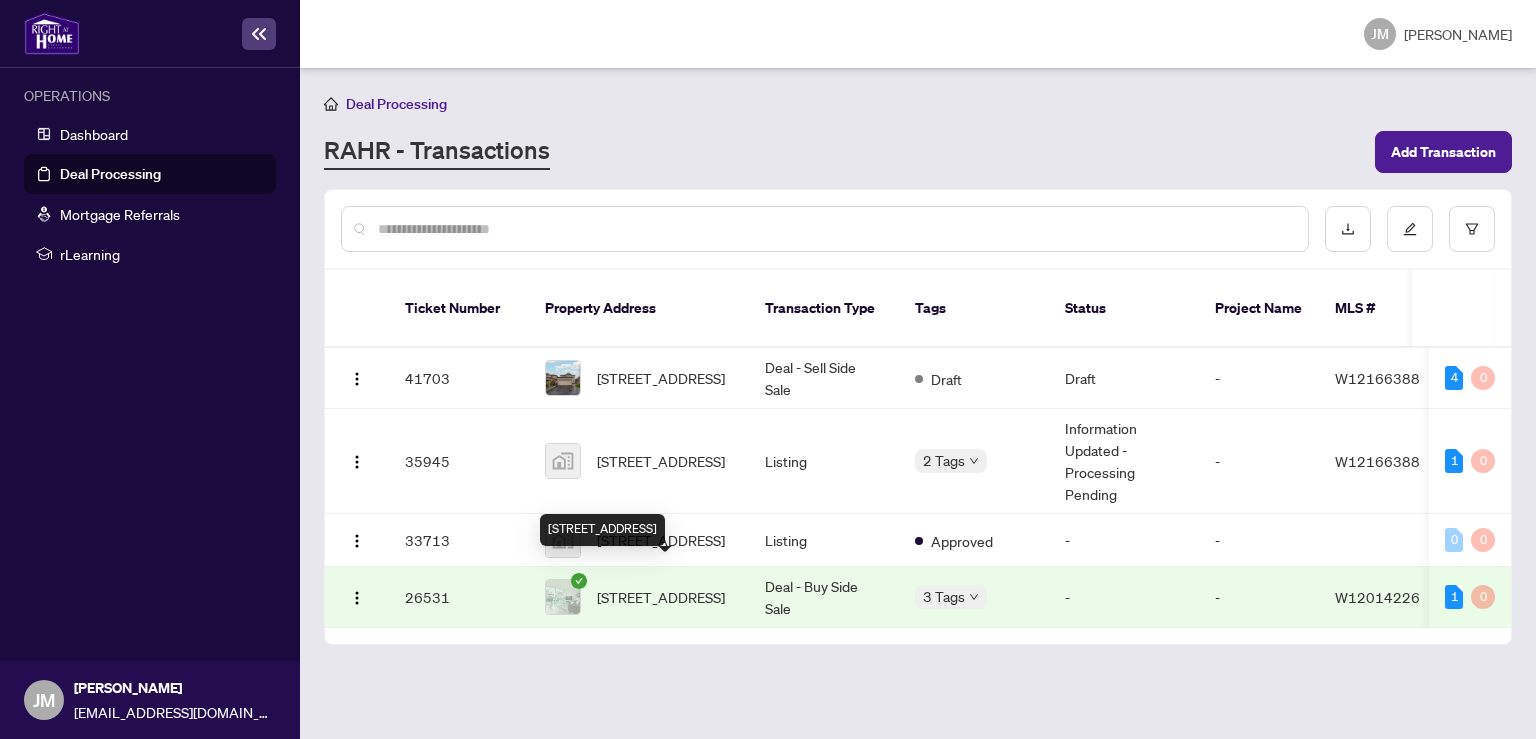 click on "[STREET_ADDRESS]" at bounding box center (661, 597) 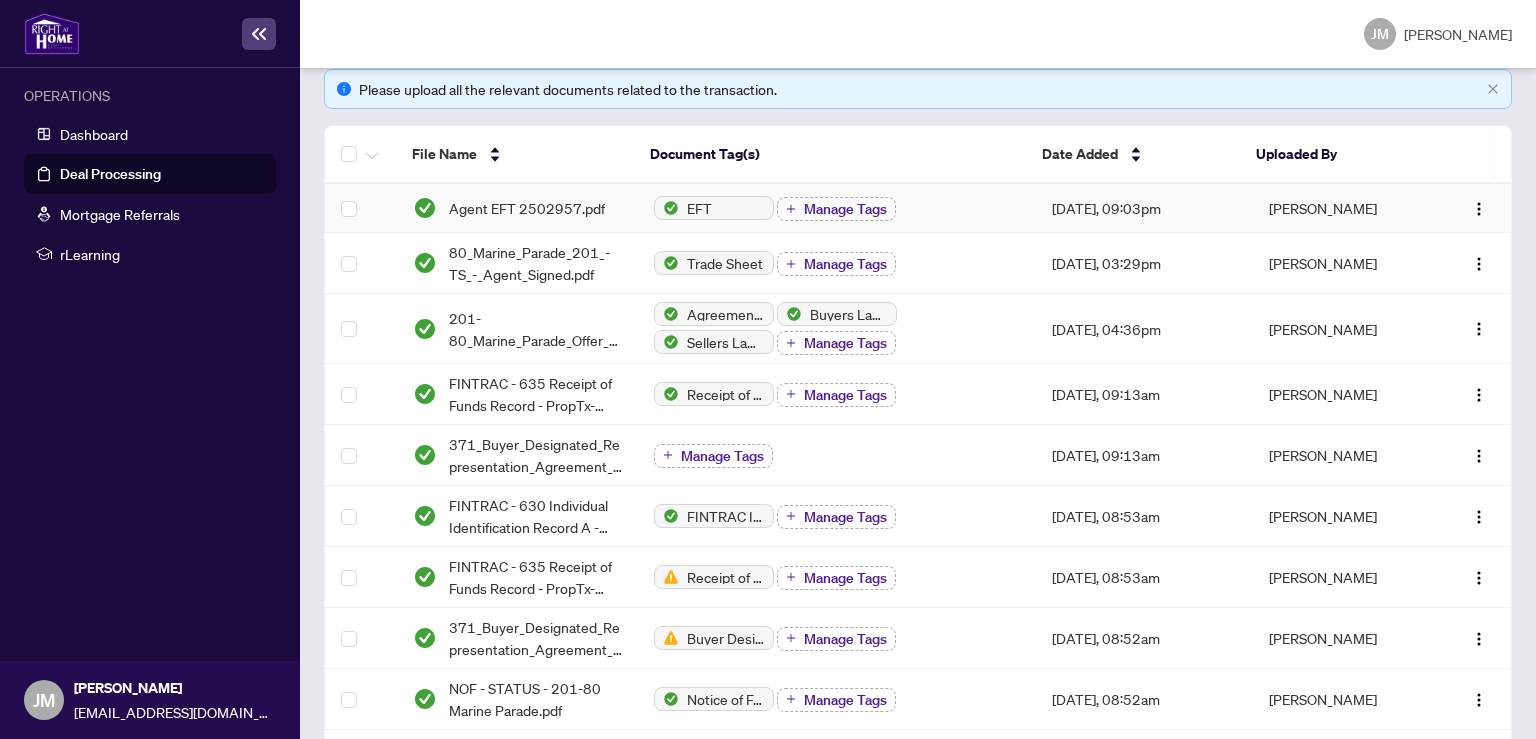 scroll, scrollTop: 299, scrollLeft: 0, axis: vertical 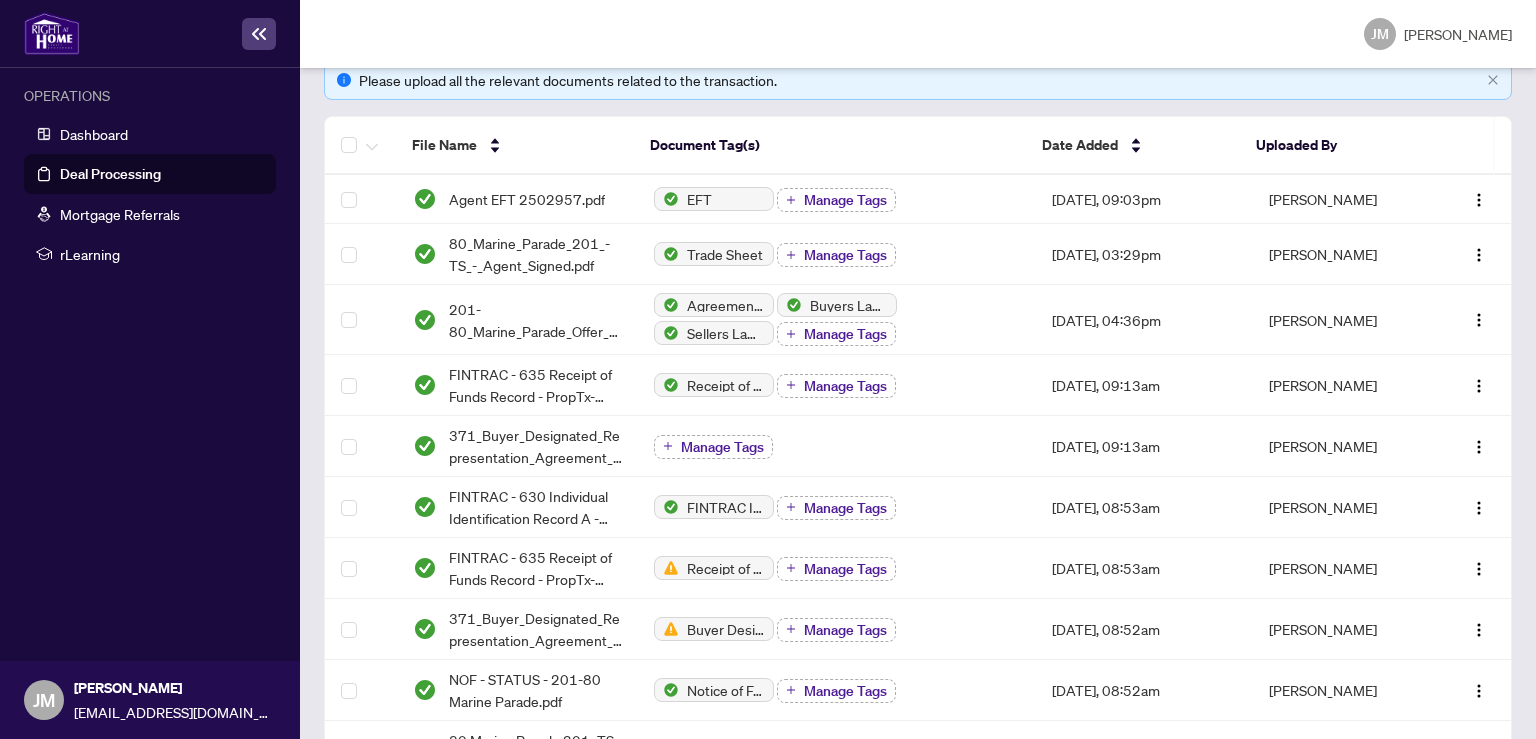 click on "Deal Processing" at bounding box center (110, 174) 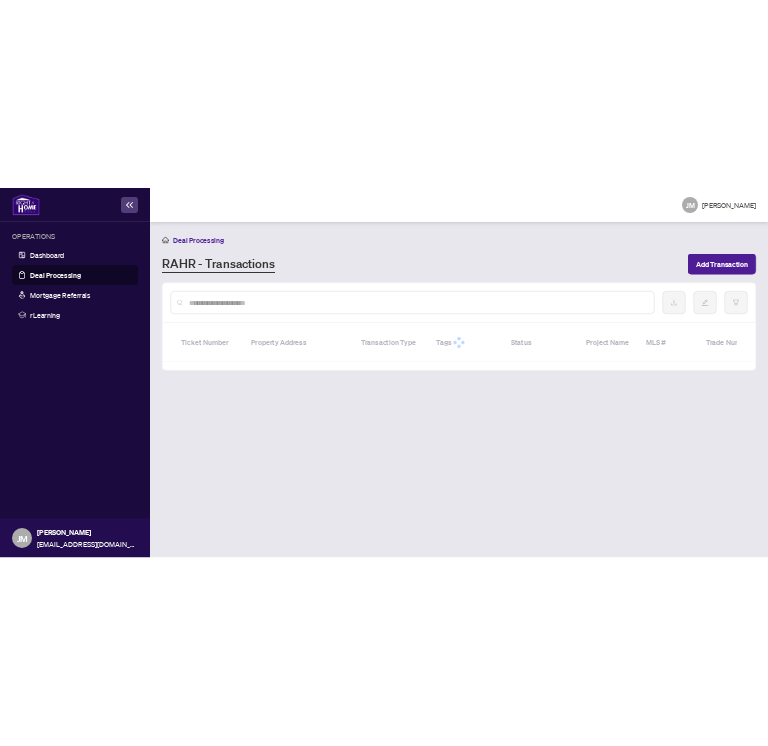 scroll, scrollTop: 0, scrollLeft: 0, axis: both 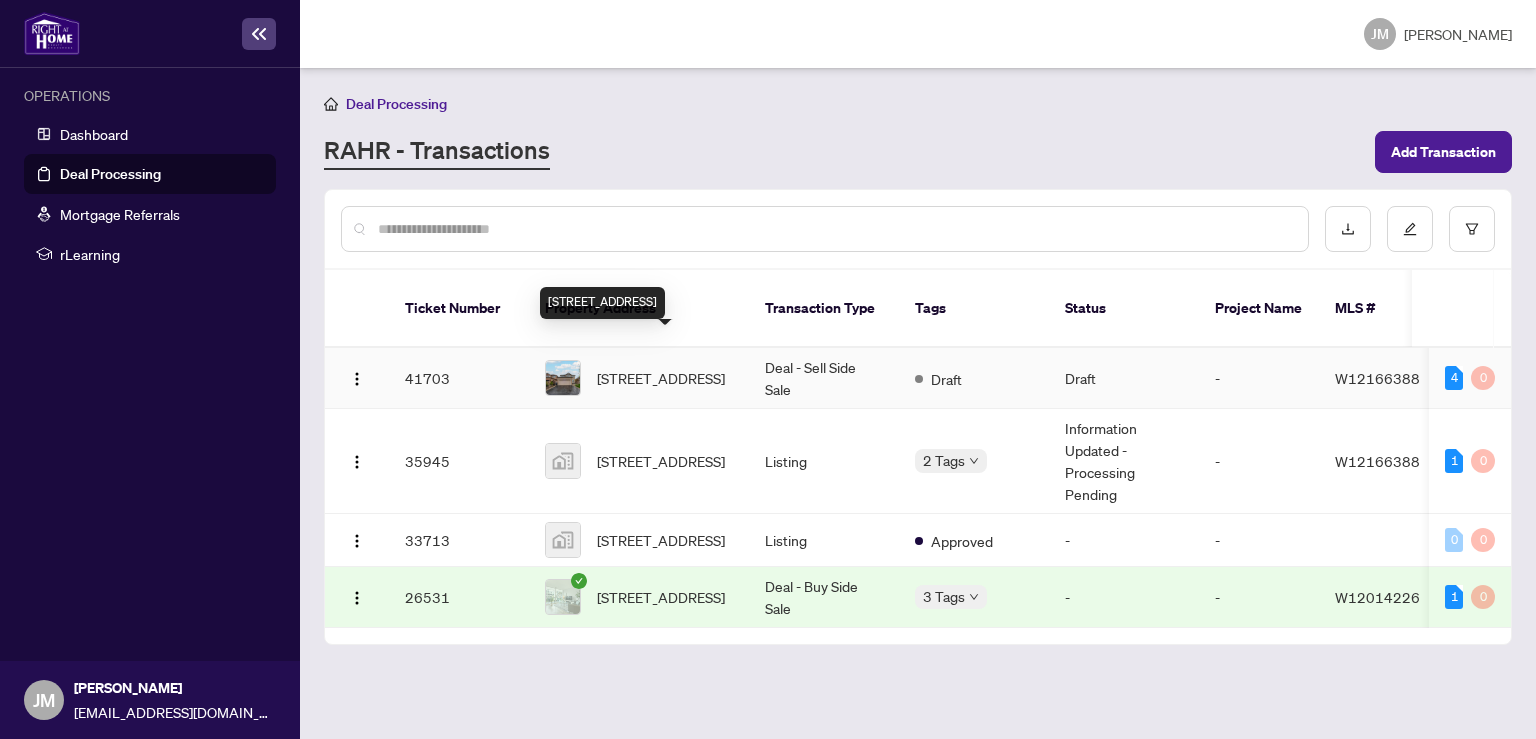 click on "[STREET_ADDRESS]" at bounding box center (661, 378) 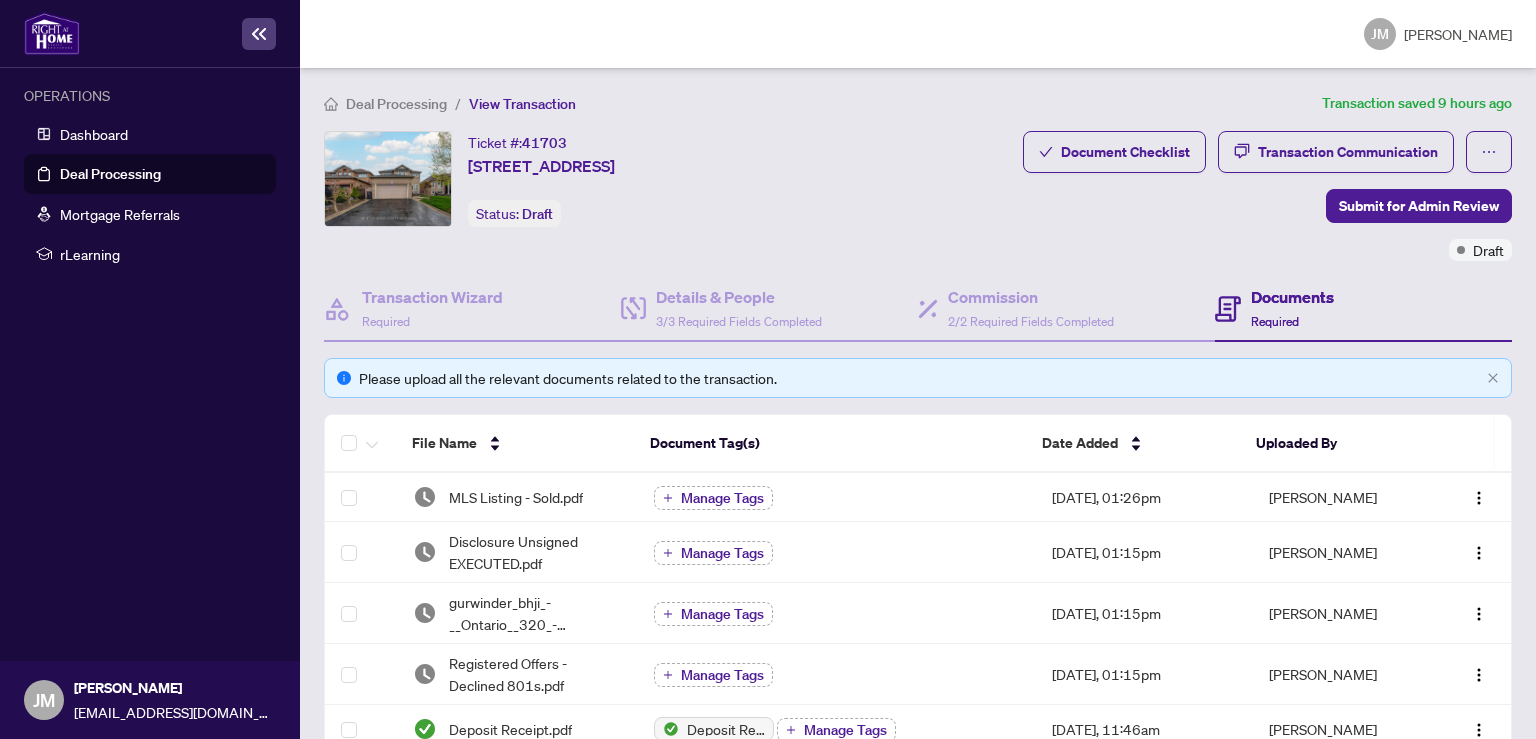 click on "Deal Processing" at bounding box center (110, 174) 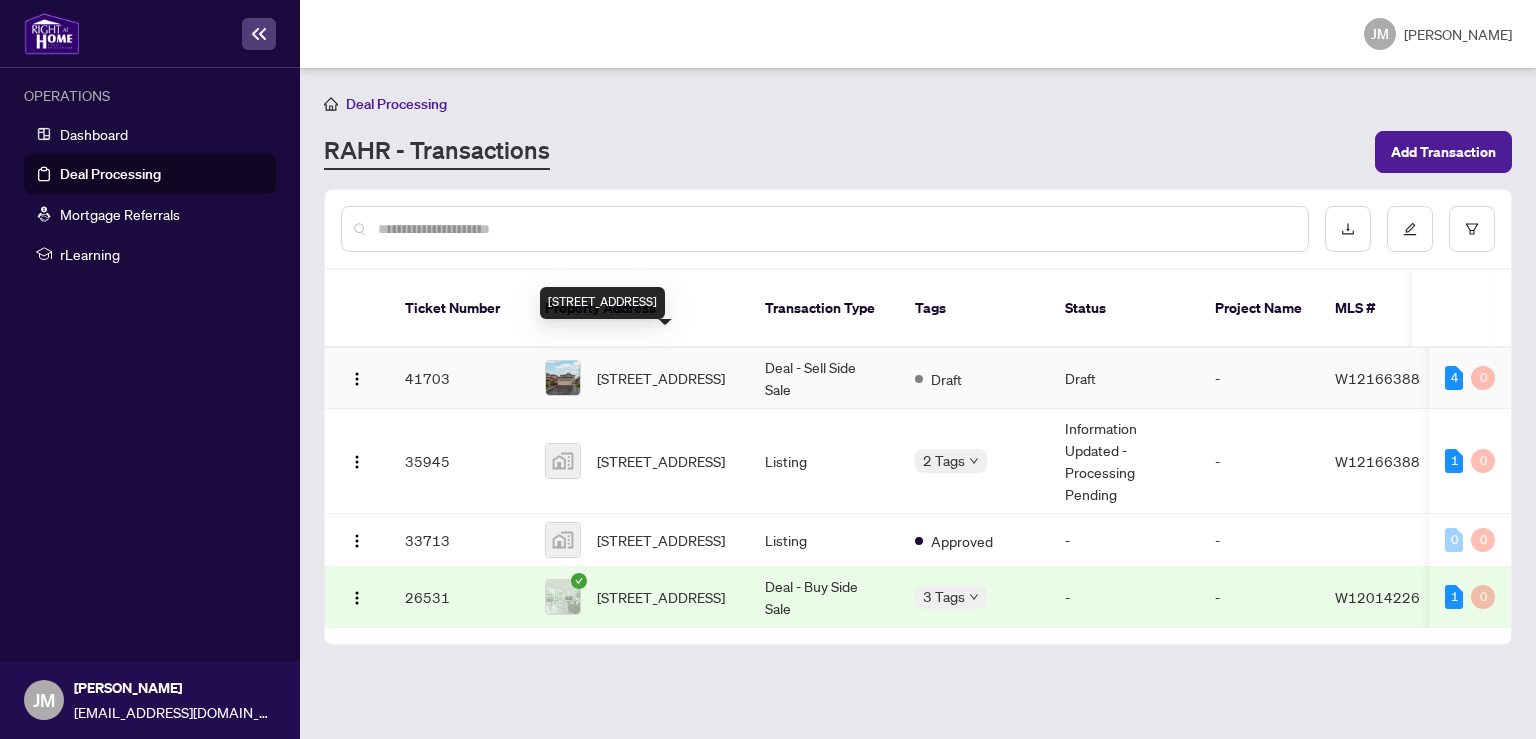 click on "[STREET_ADDRESS]" at bounding box center (661, 378) 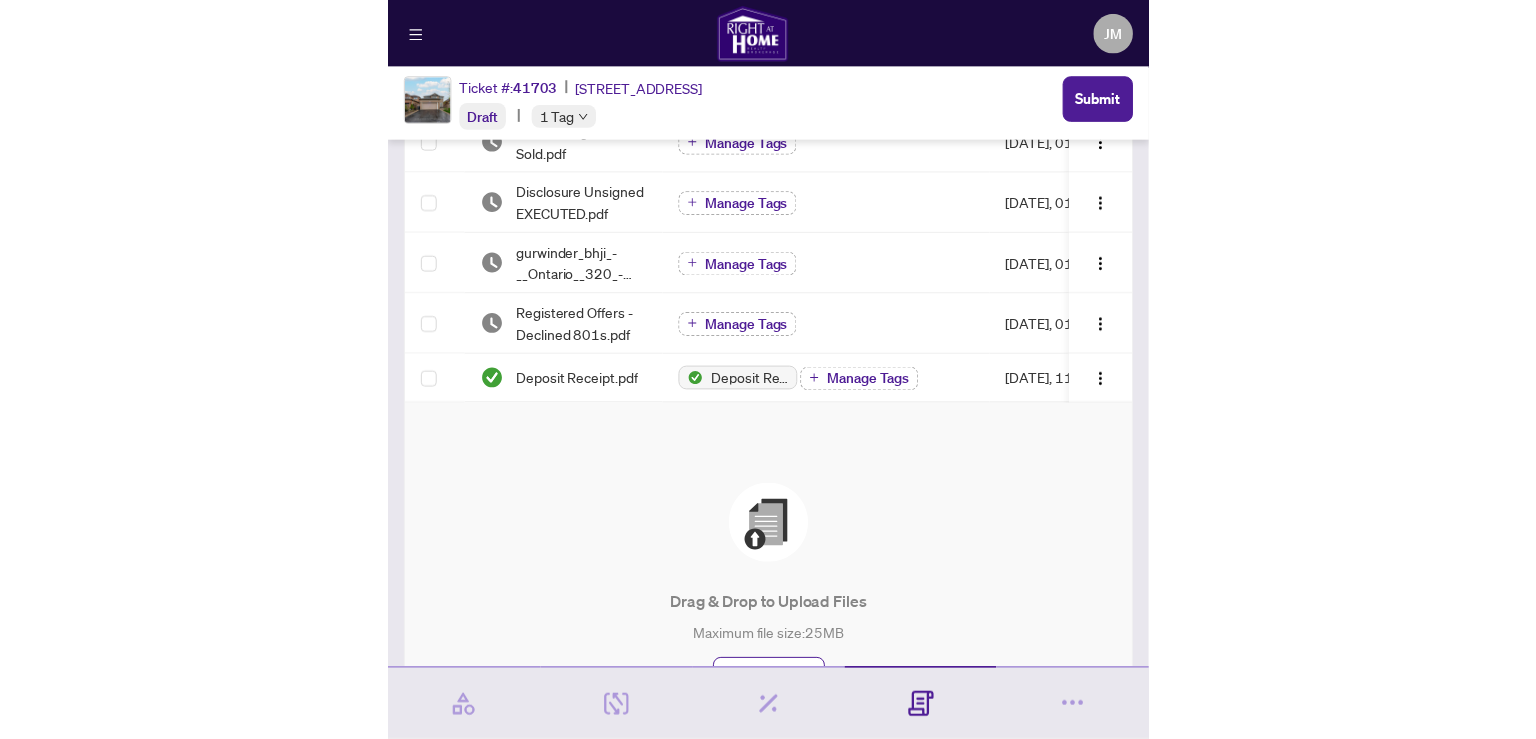 scroll, scrollTop: 203, scrollLeft: 0, axis: vertical 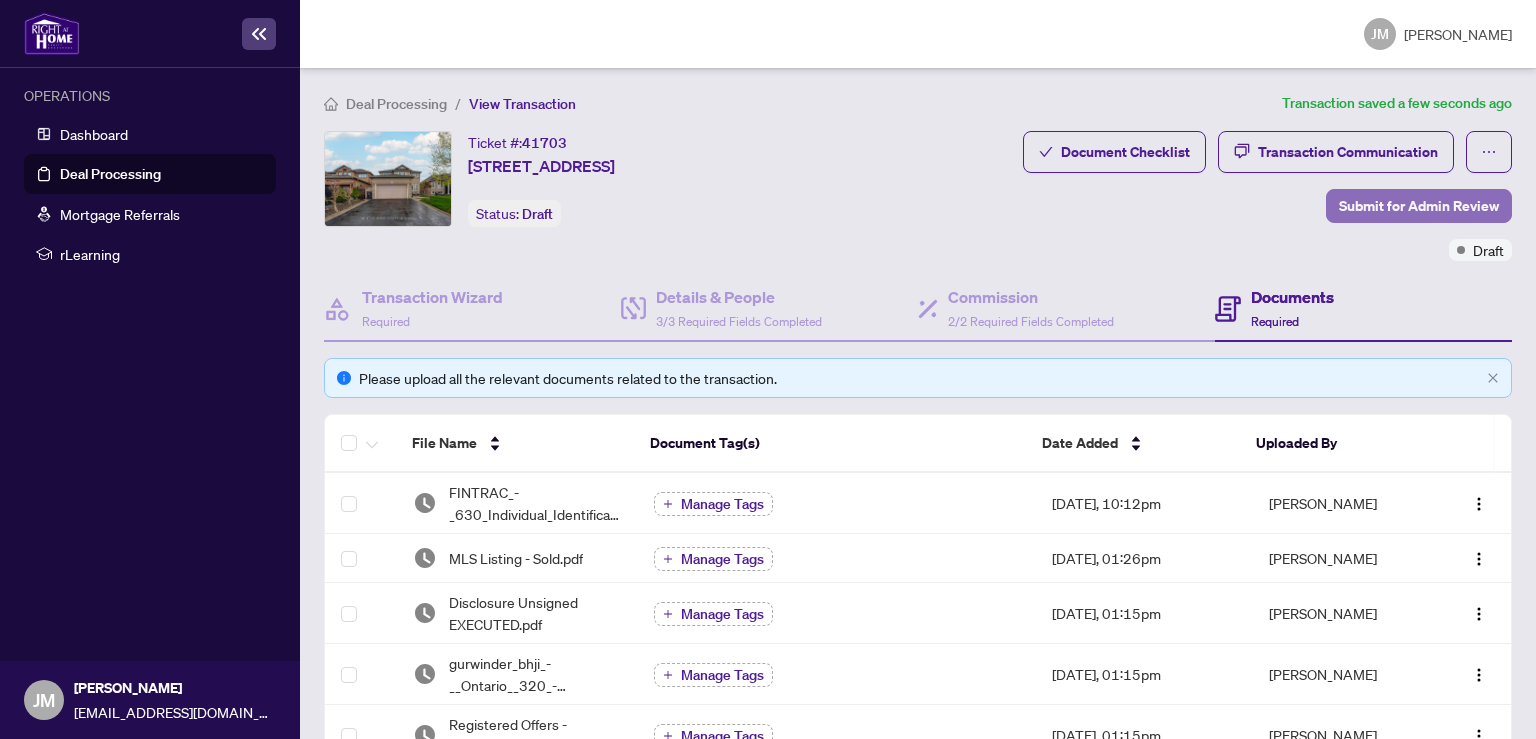 click on "Submit for Admin Review" at bounding box center (1419, 206) 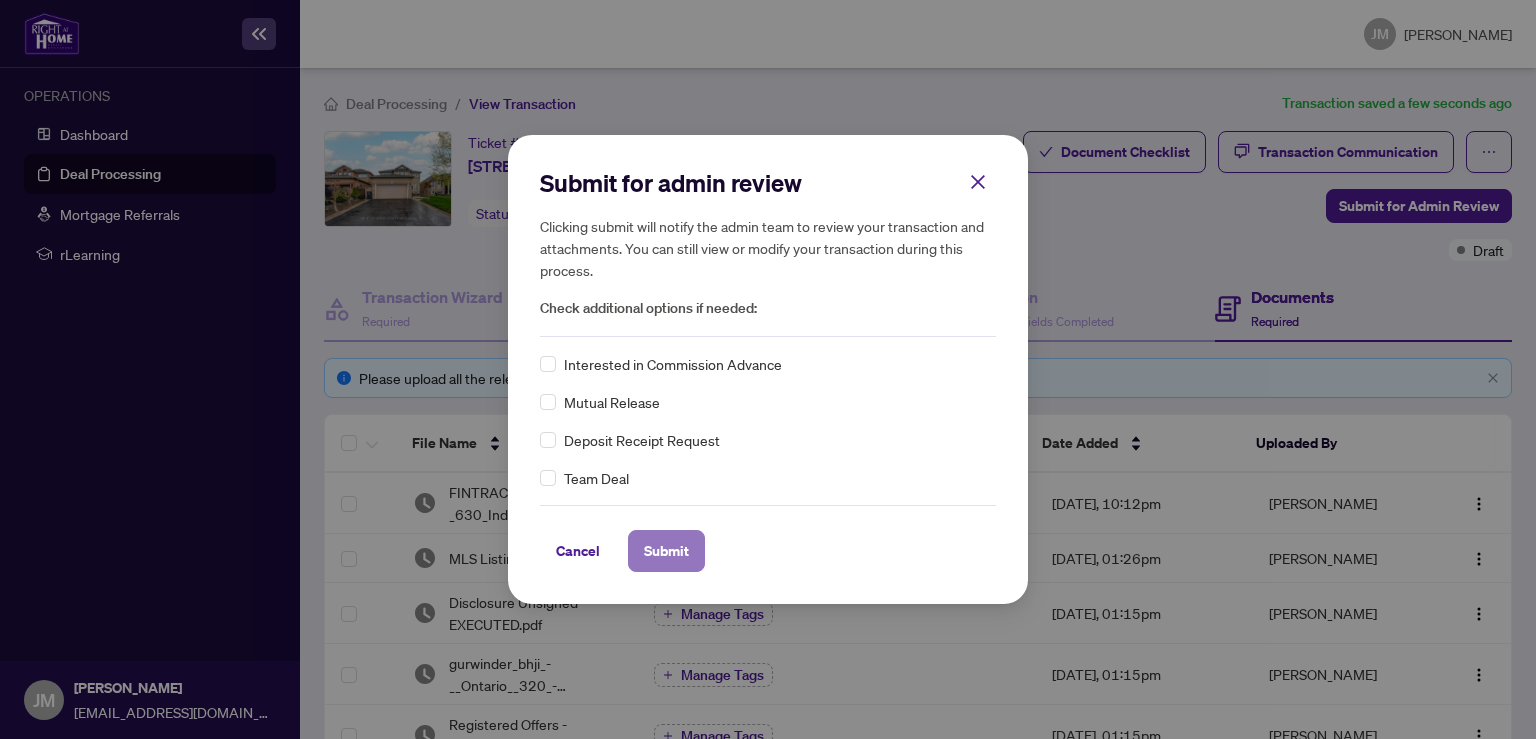 click on "Submit" at bounding box center (666, 551) 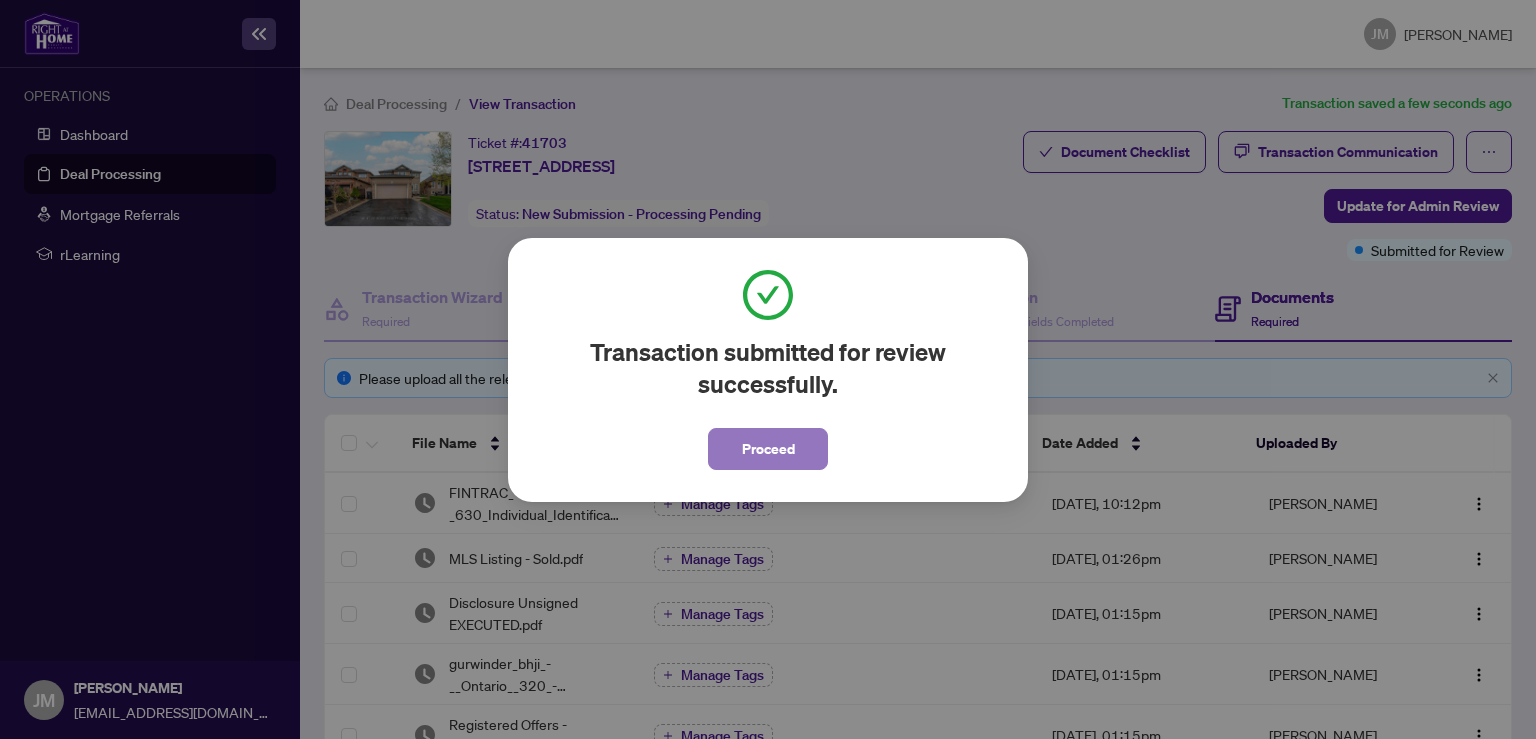 click on "Proceed" at bounding box center [768, 449] 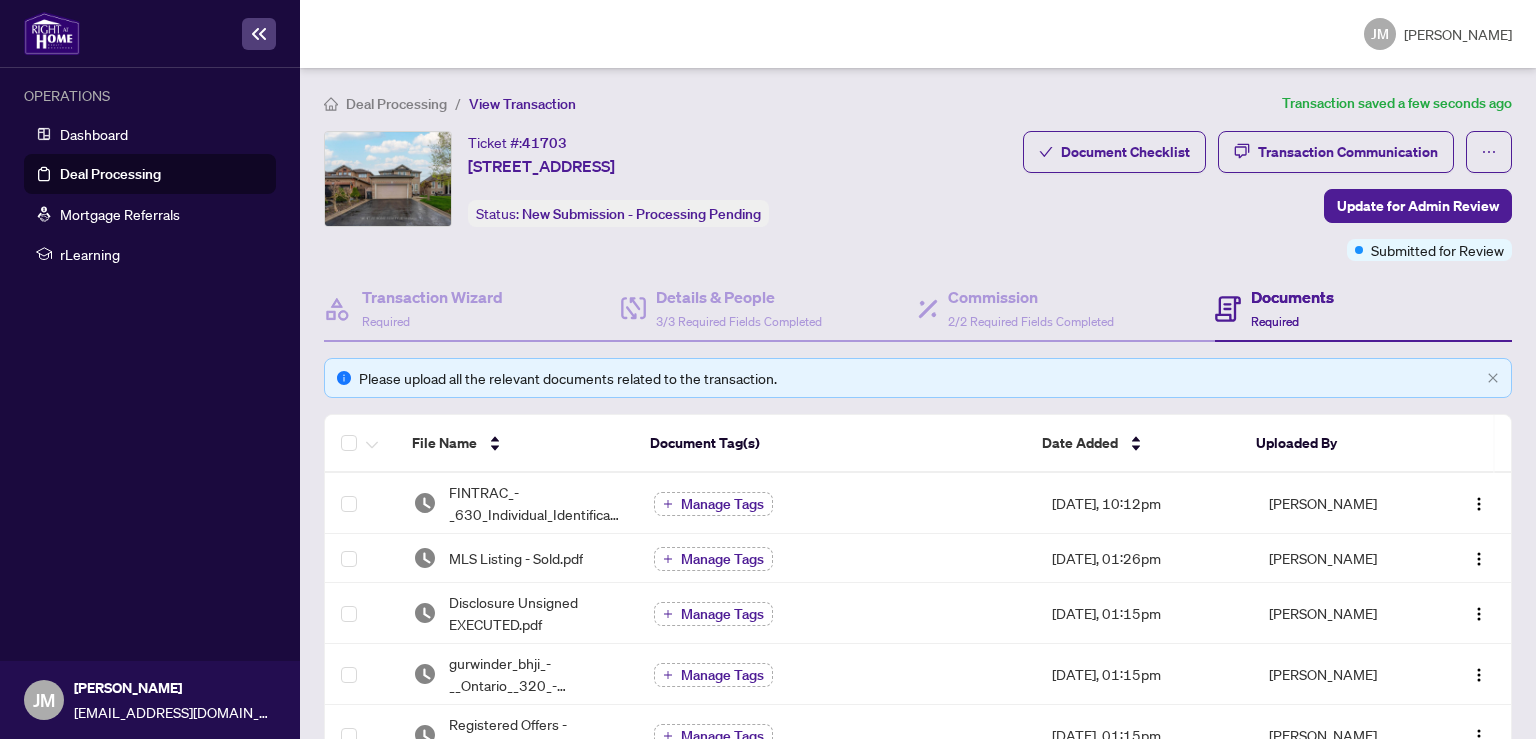 click on "Deal Processing" at bounding box center [396, 104] 